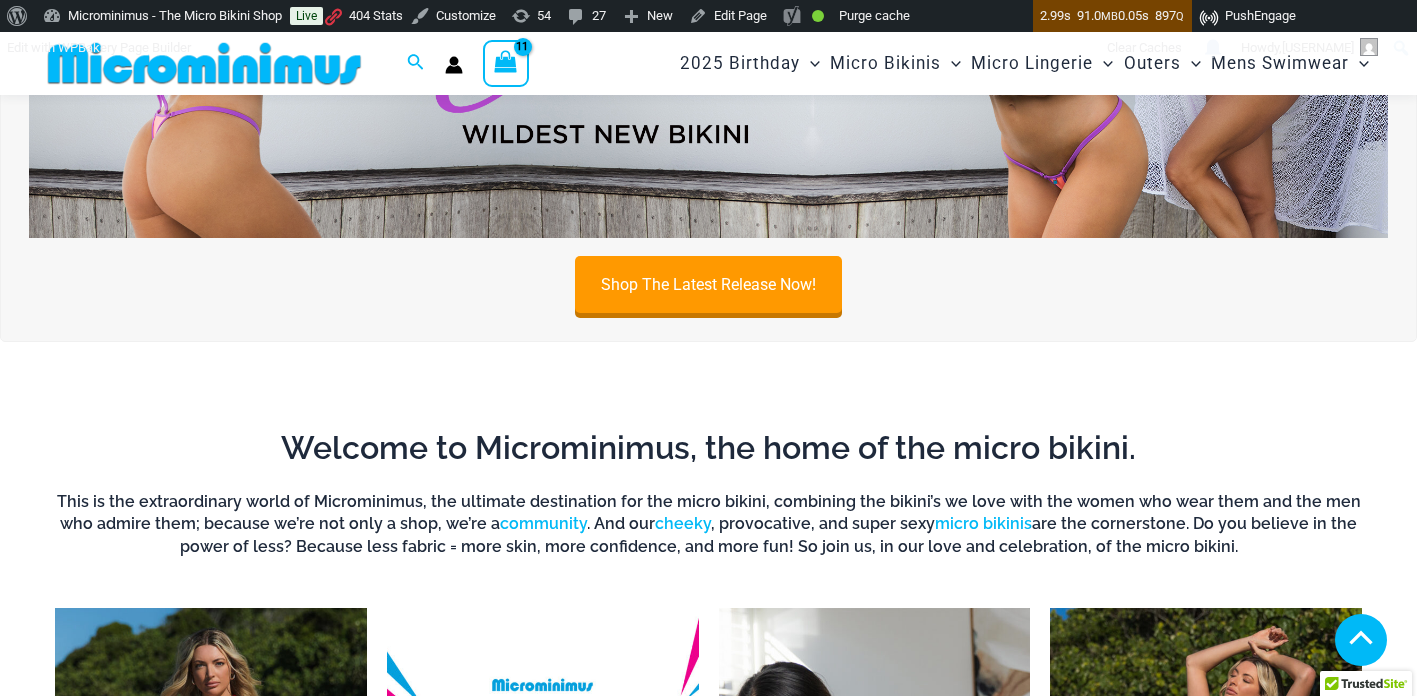 scroll, scrollTop: 306, scrollLeft: 0, axis: vertical 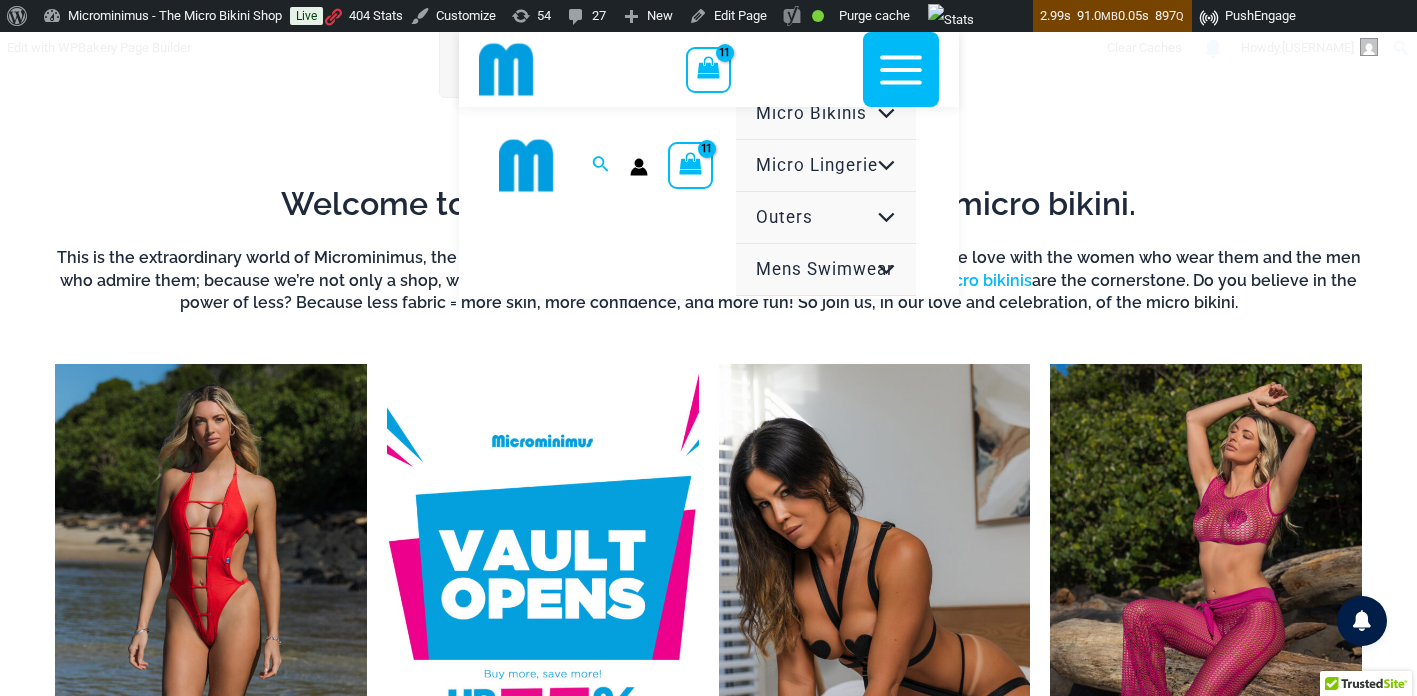 type on "**********" 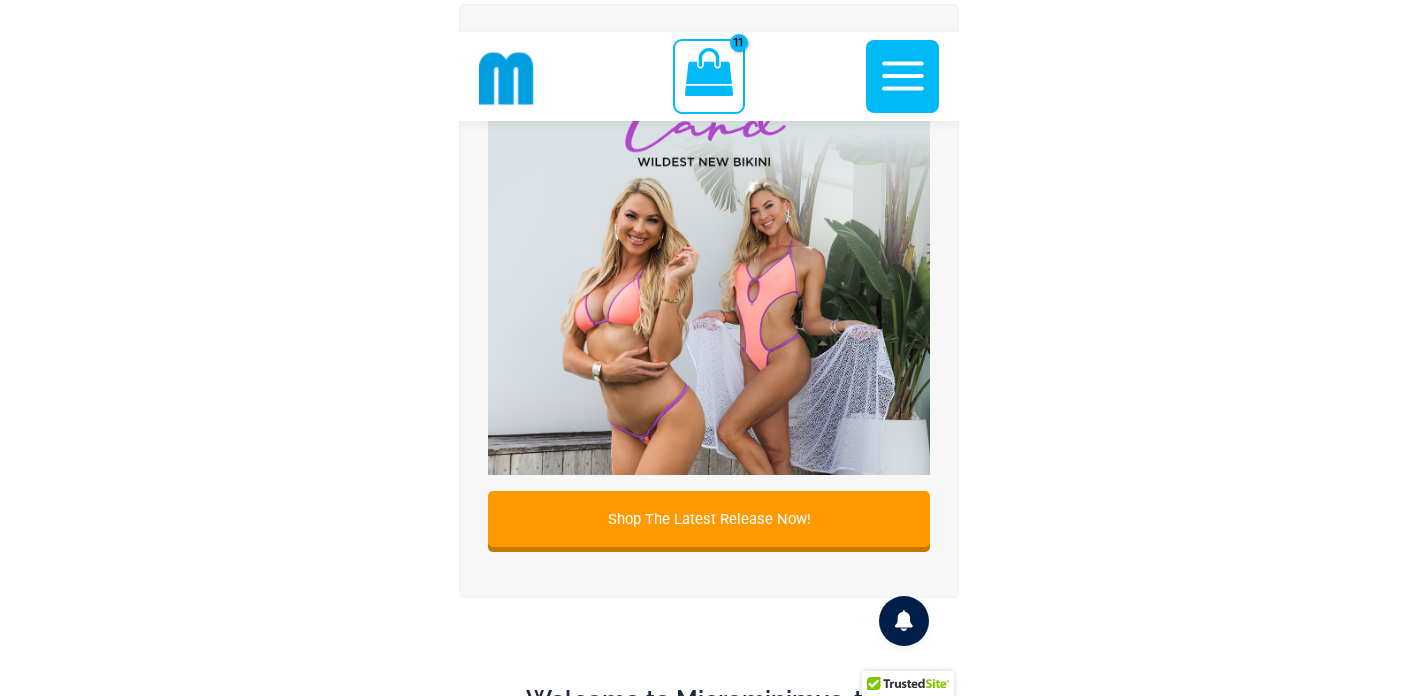 scroll, scrollTop: 15, scrollLeft: 0, axis: vertical 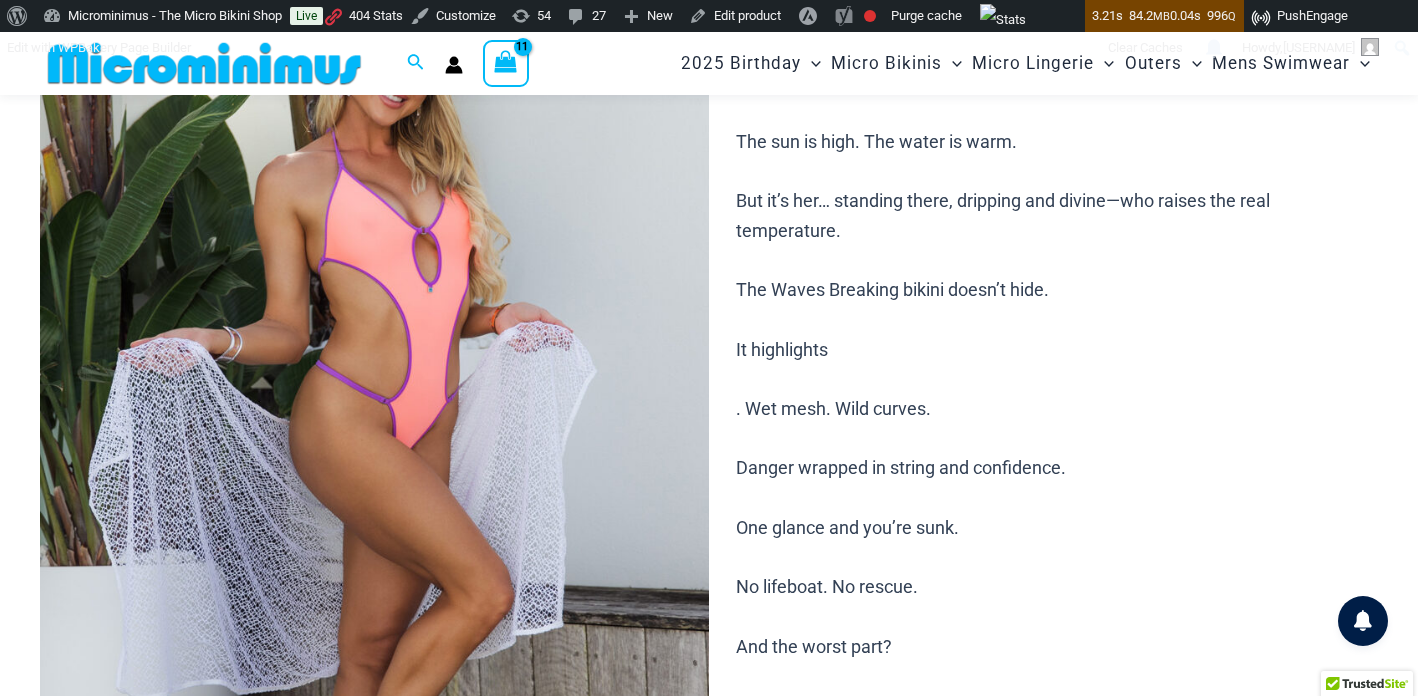 type on "**********" 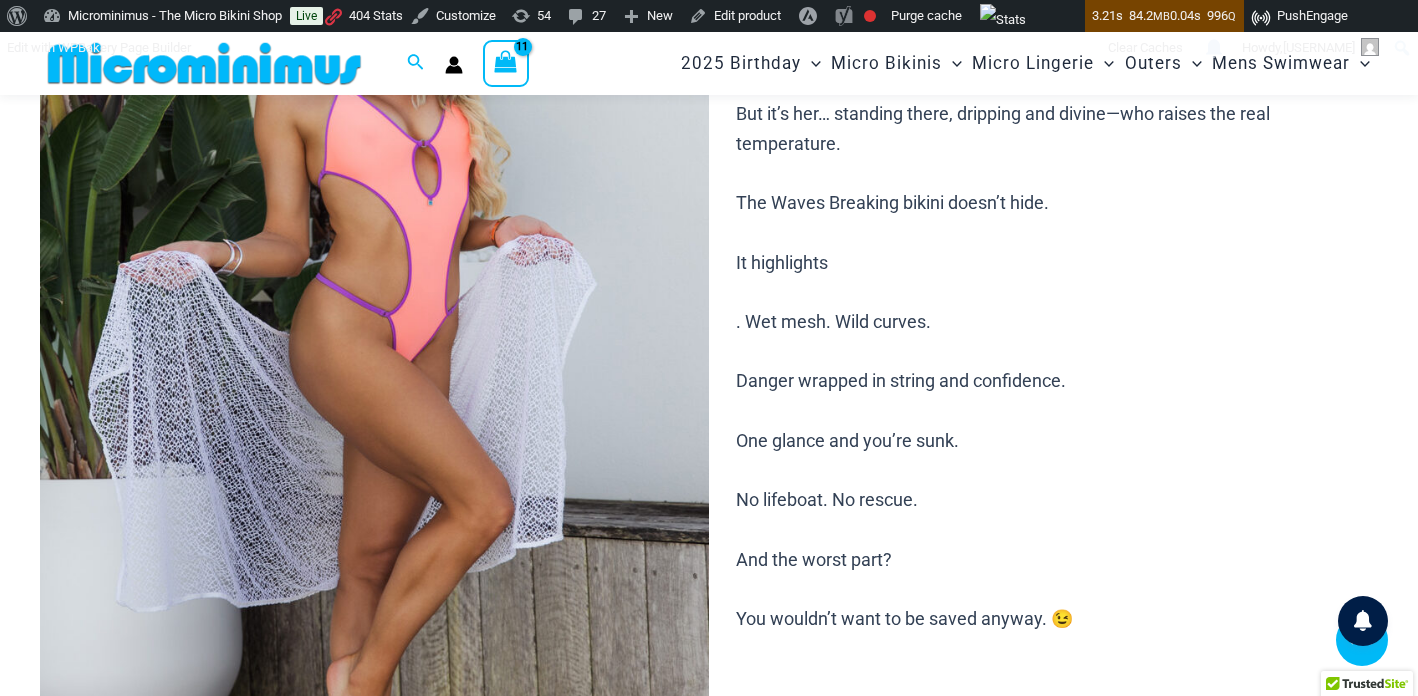 scroll, scrollTop: 388, scrollLeft: 0, axis: vertical 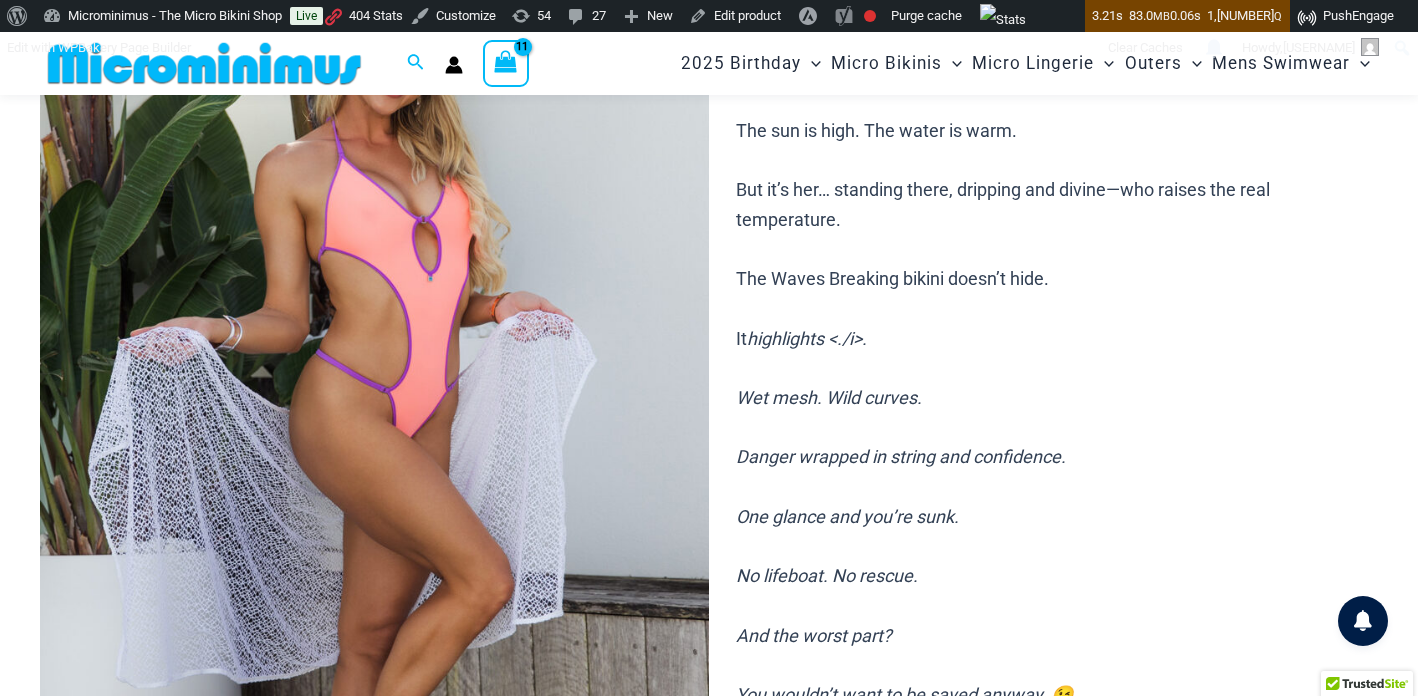 type on "**********" 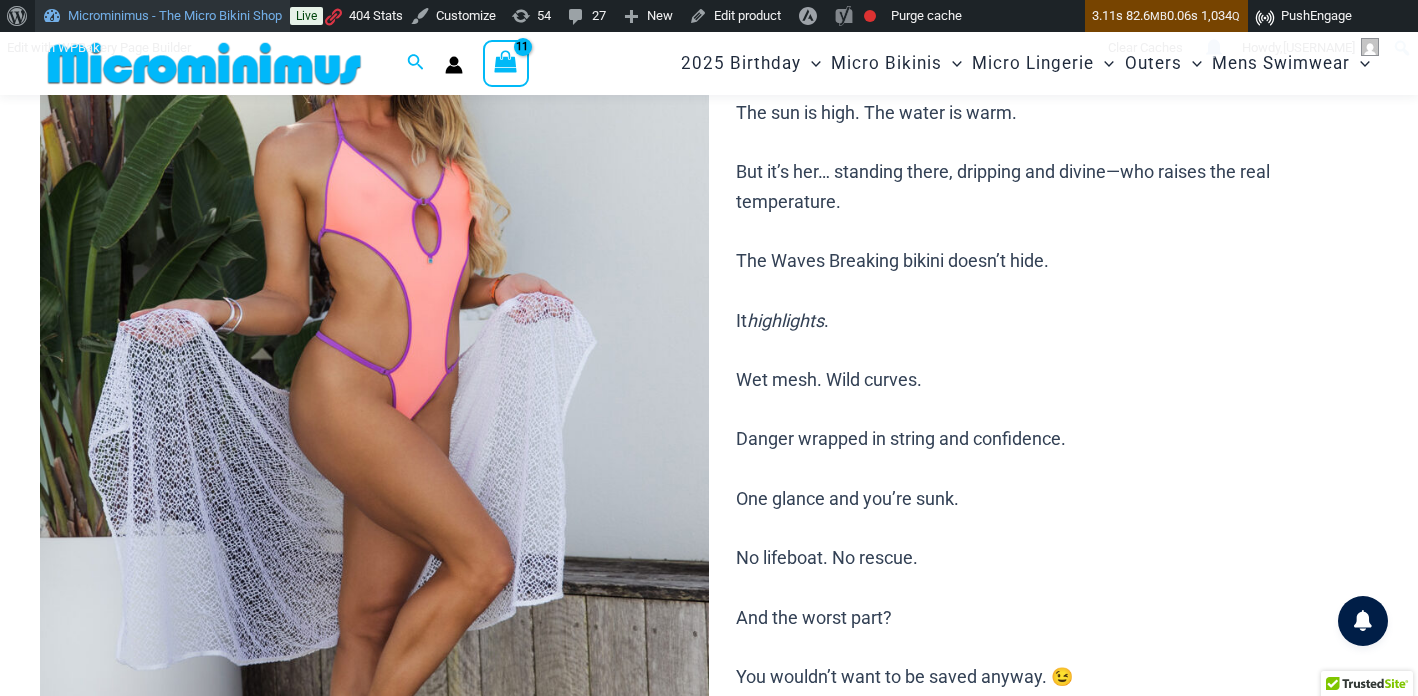 scroll, scrollTop: 258, scrollLeft: 0, axis: vertical 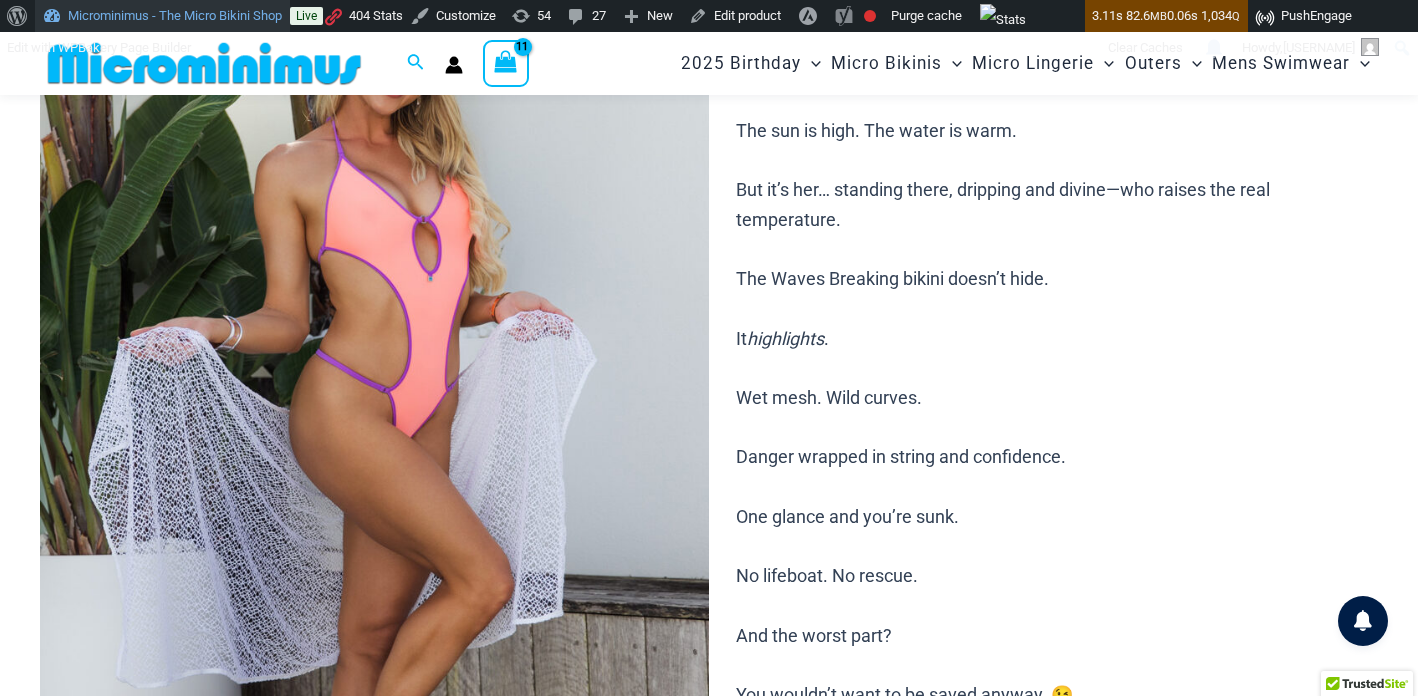 type on "**********" 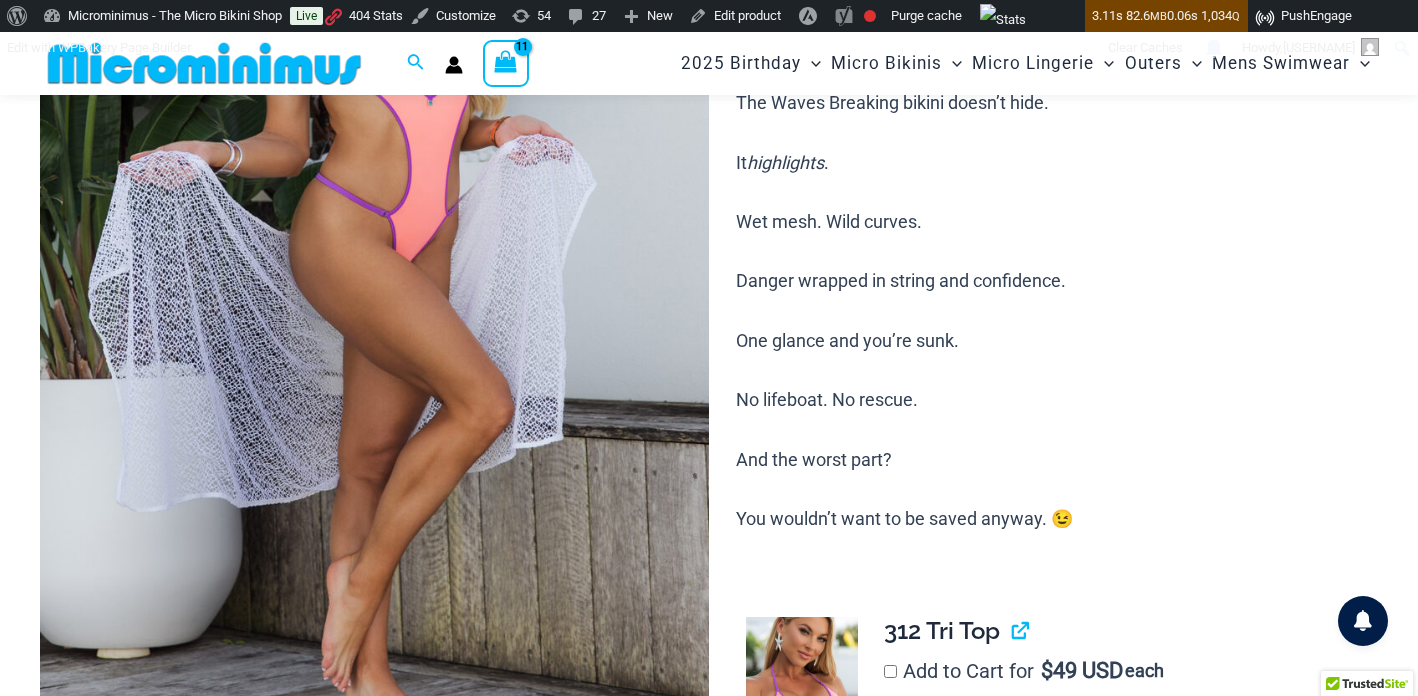 scroll, scrollTop: 588, scrollLeft: 0, axis: vertical 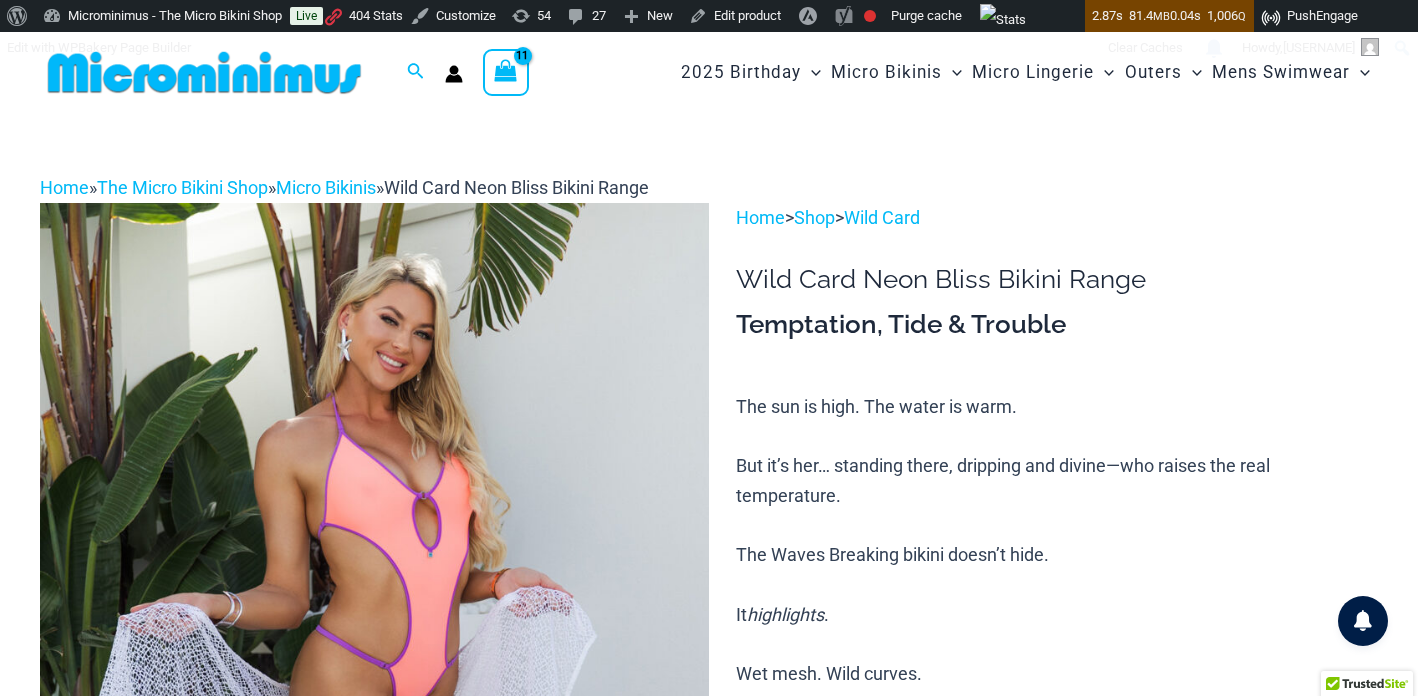 type on "**********" 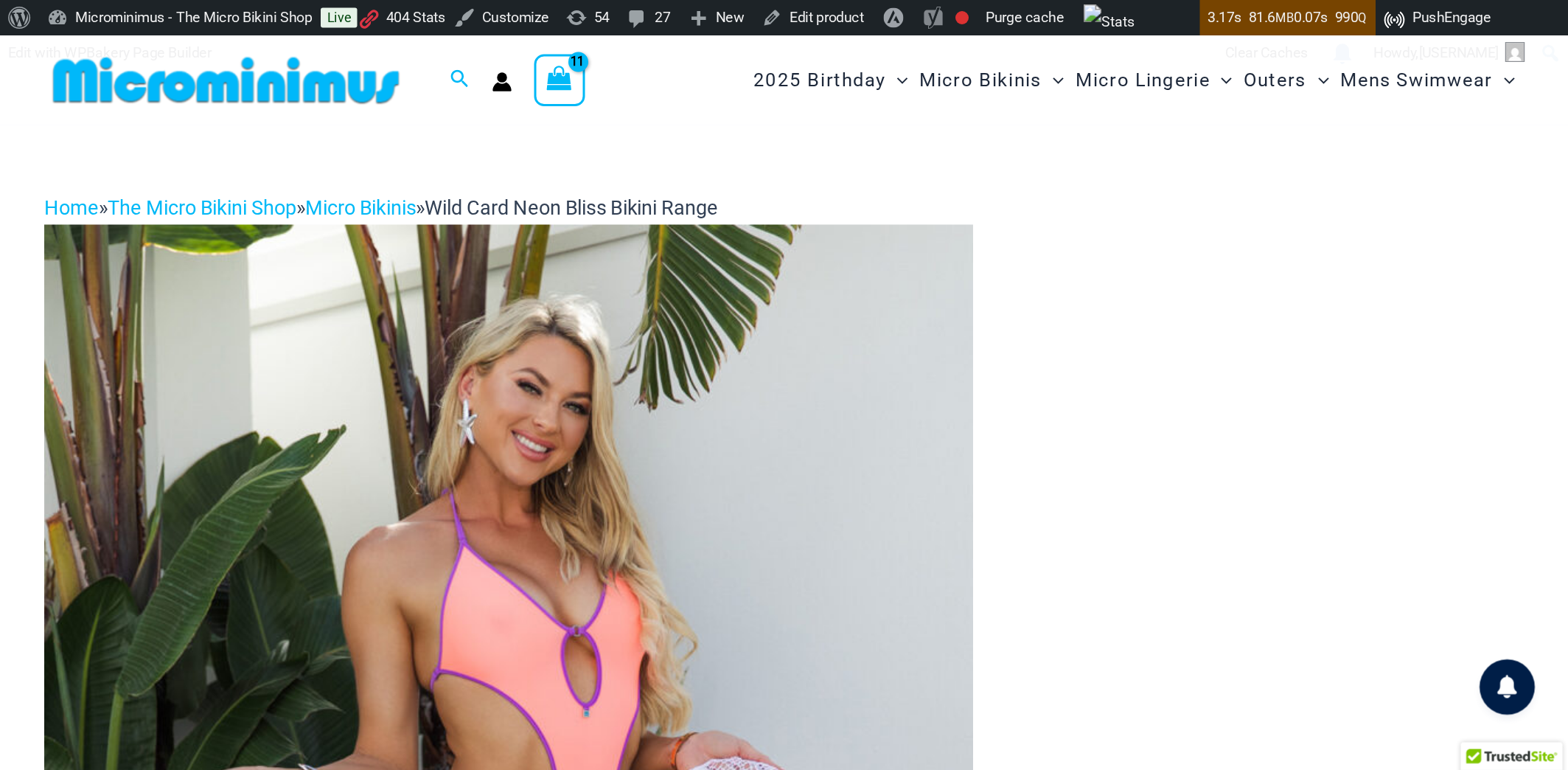 scroll, scrollTop: 0, scrollLeft: 0, axis: both 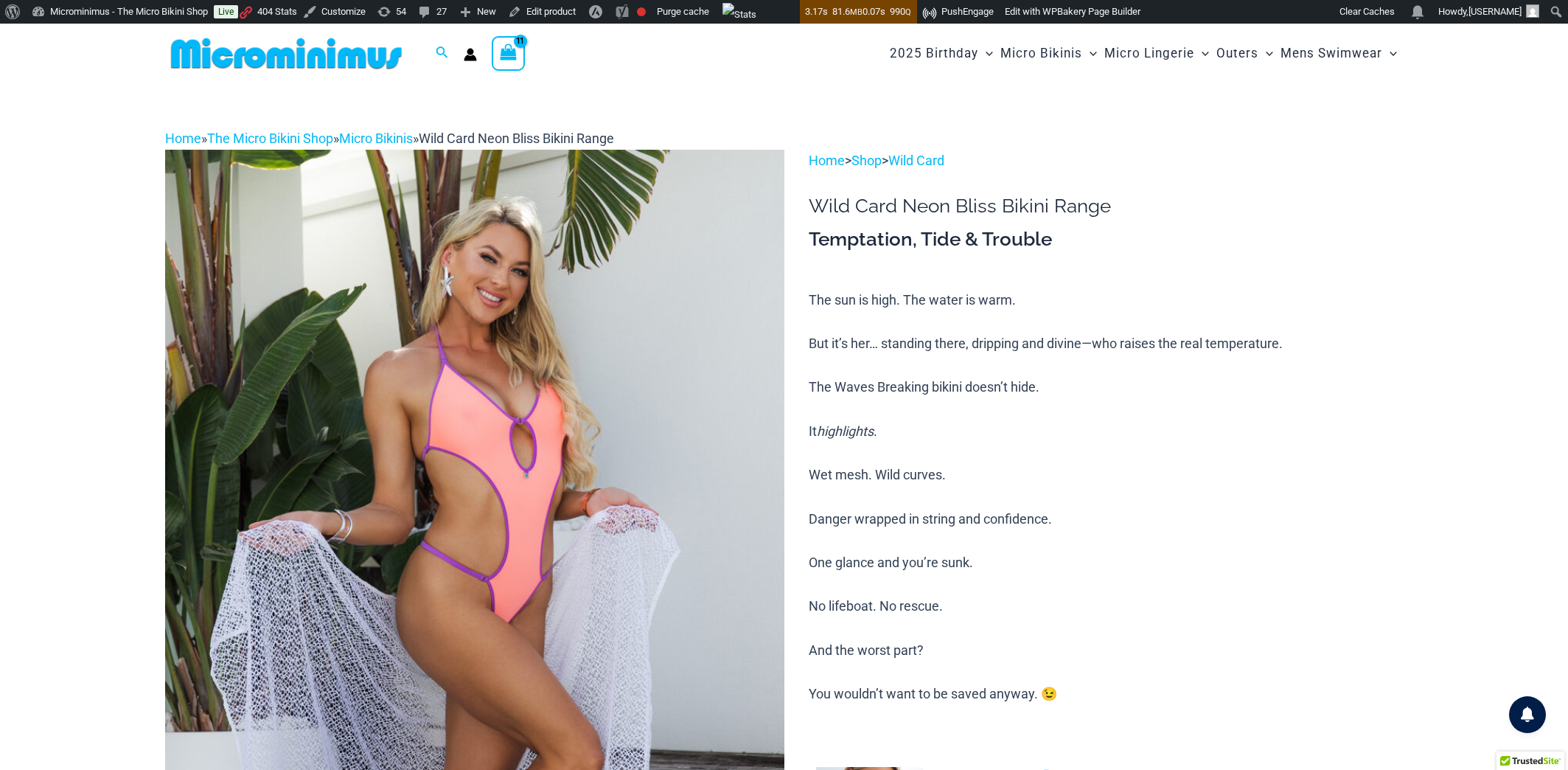 type on "**********" 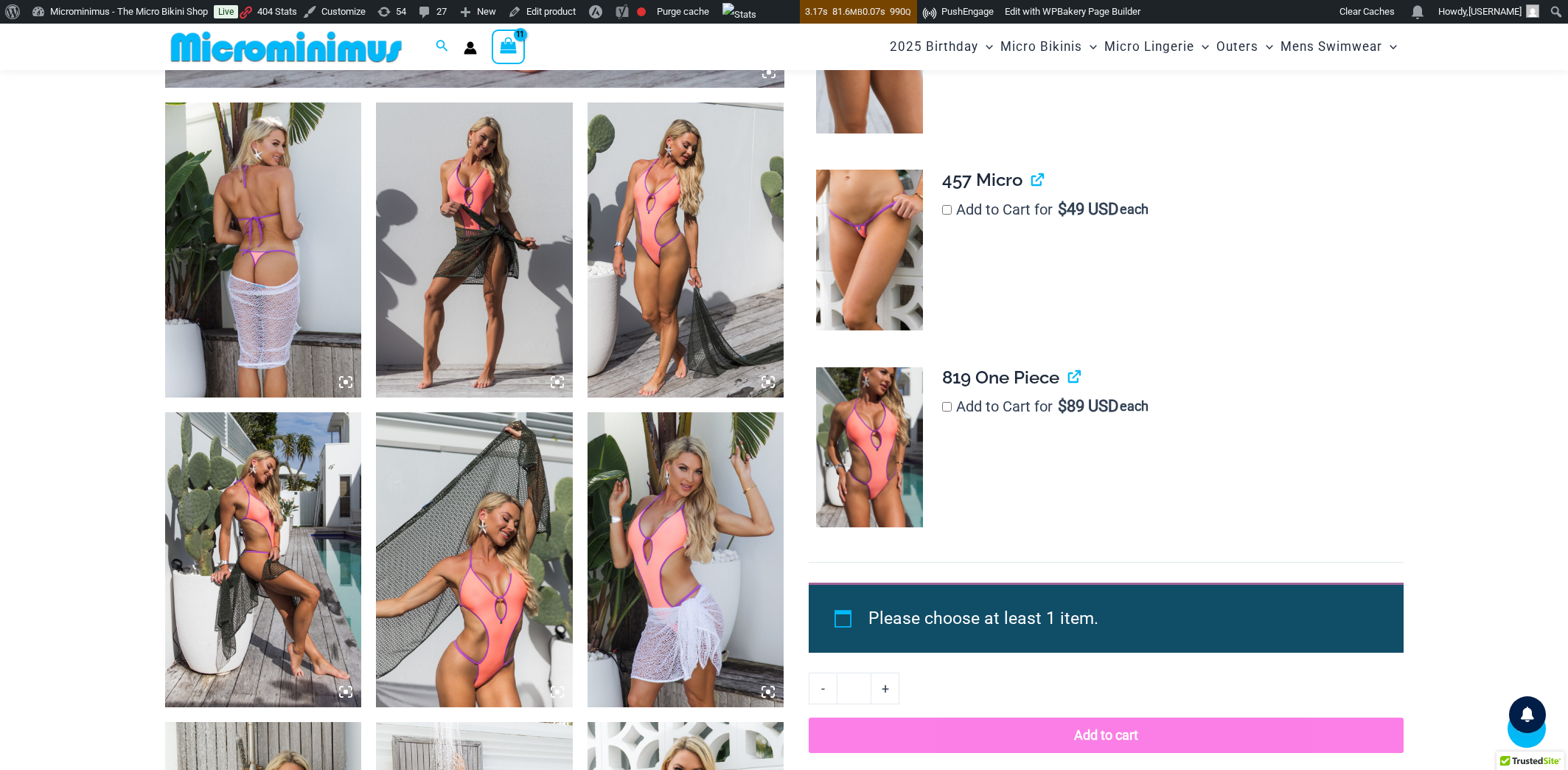 scroll, scrollTop: 392, scrollLeft: 0, axis: vertical 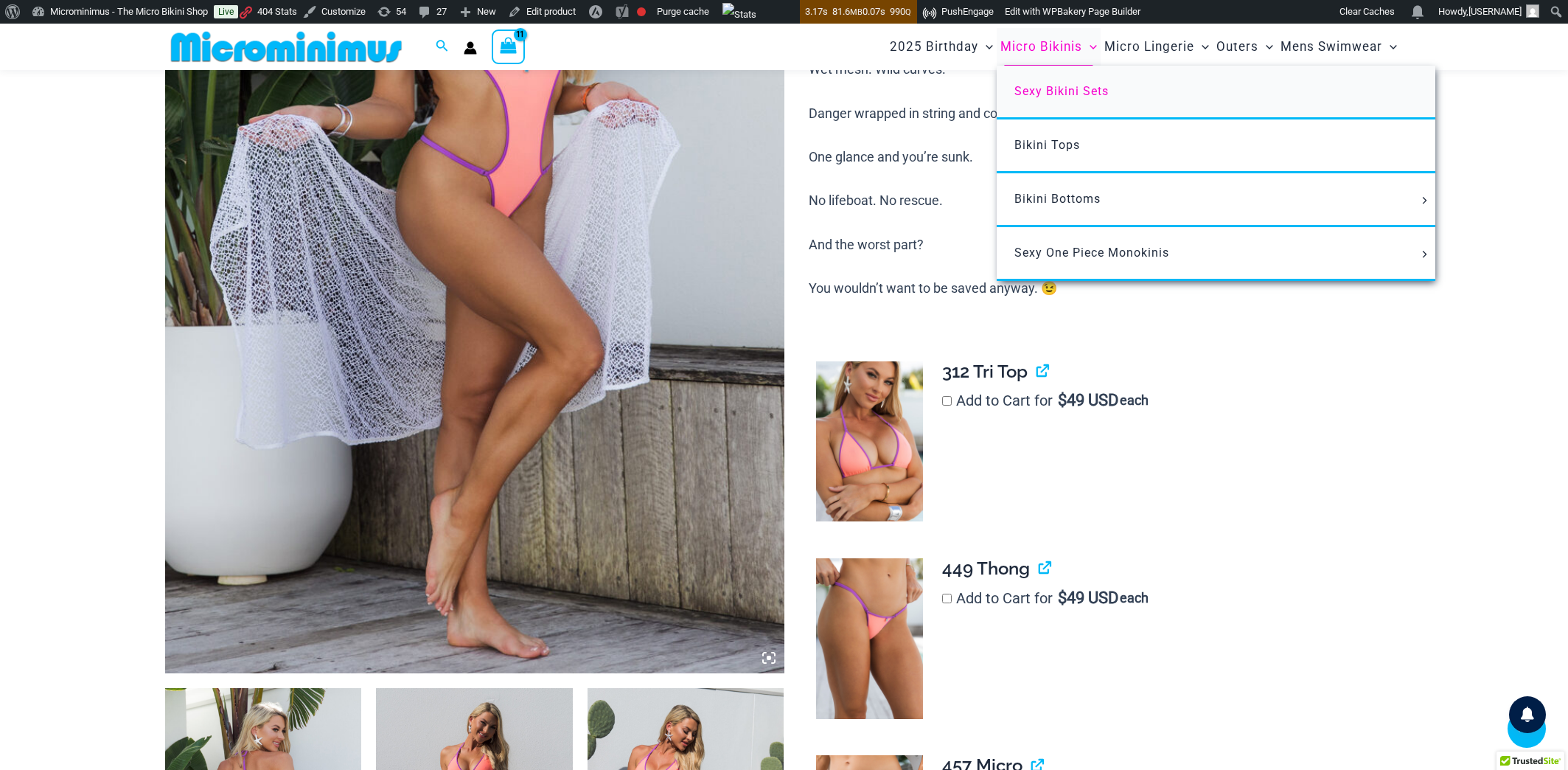 click on "Sexy Bikini Sets" at bounding box center (1062, 91) 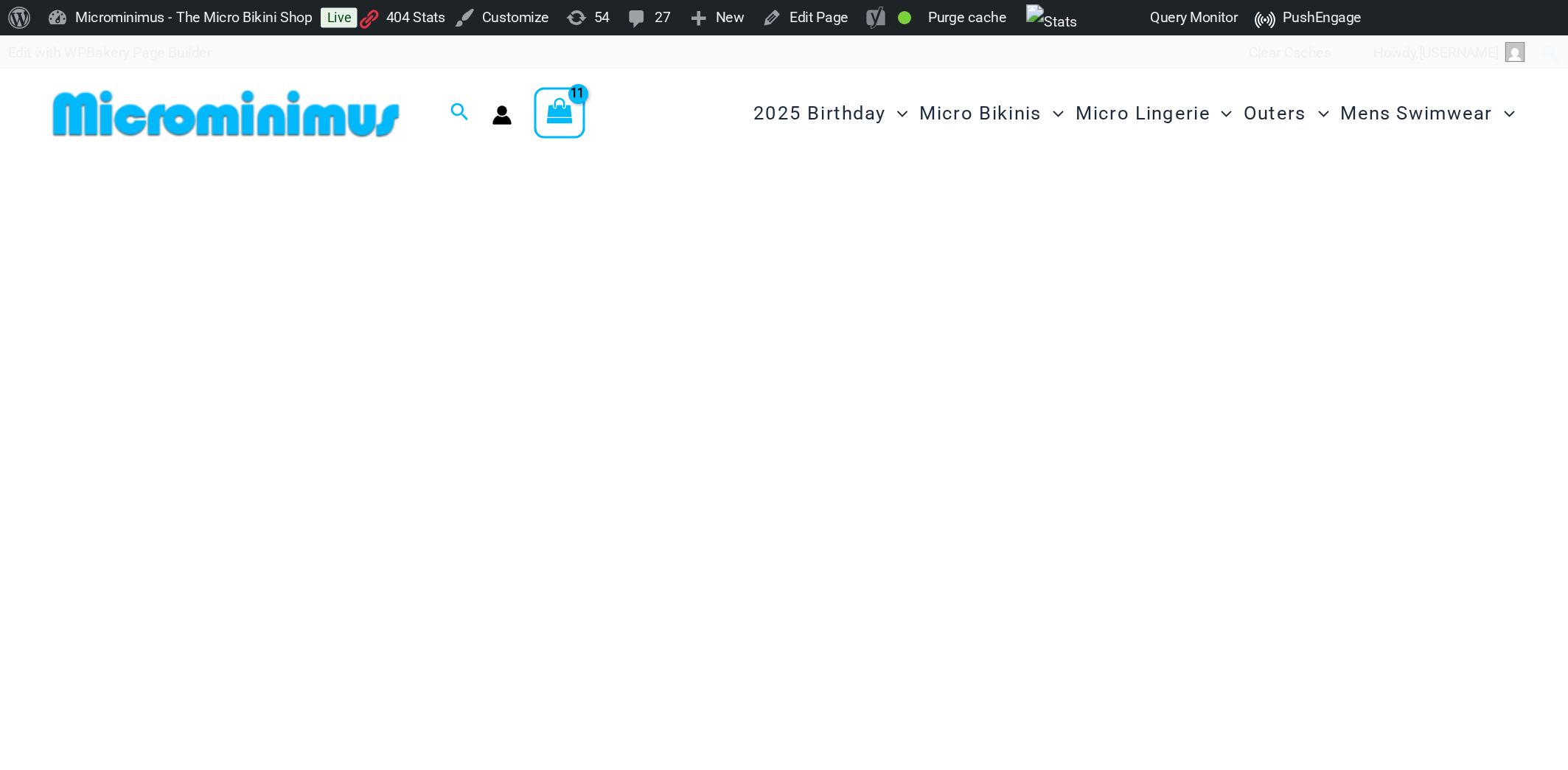 scroll, scrollTop: 0, scrollLeft: 0, axis: both 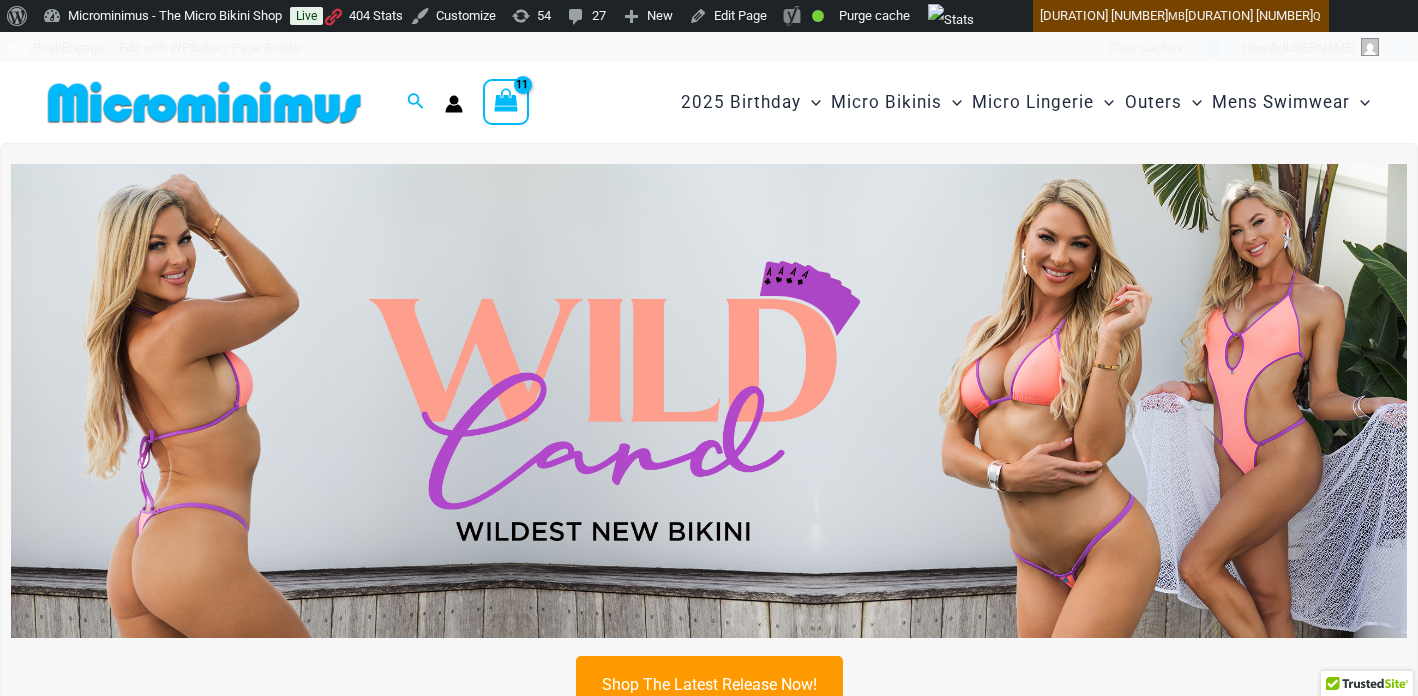 click on "Search for:
Search
Search
Dashboard
Orders
Addresses
Gift Cards
Payment methods
Account details
Wishlist
Log out
Electric Illusion Black/Flame 611 Micro Thong - x-small 						 - *" at bounding box center [709, 102] 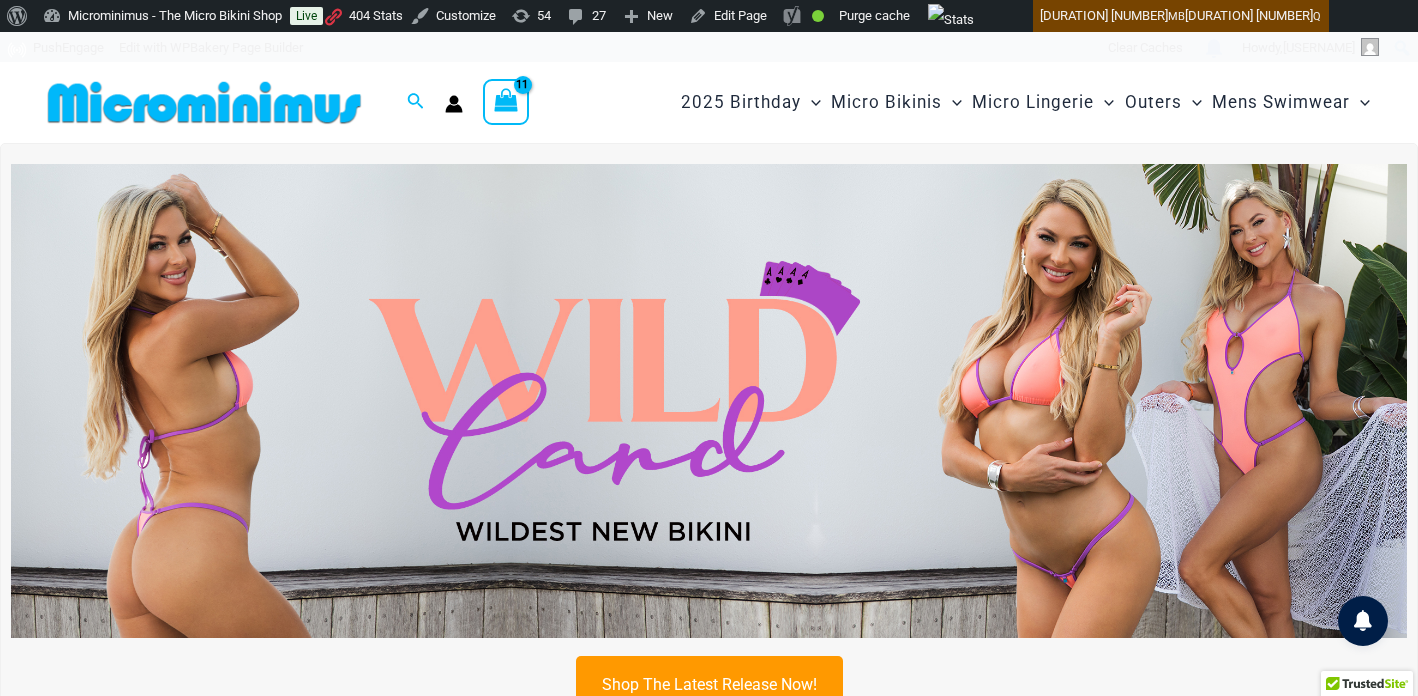 type on "**********" 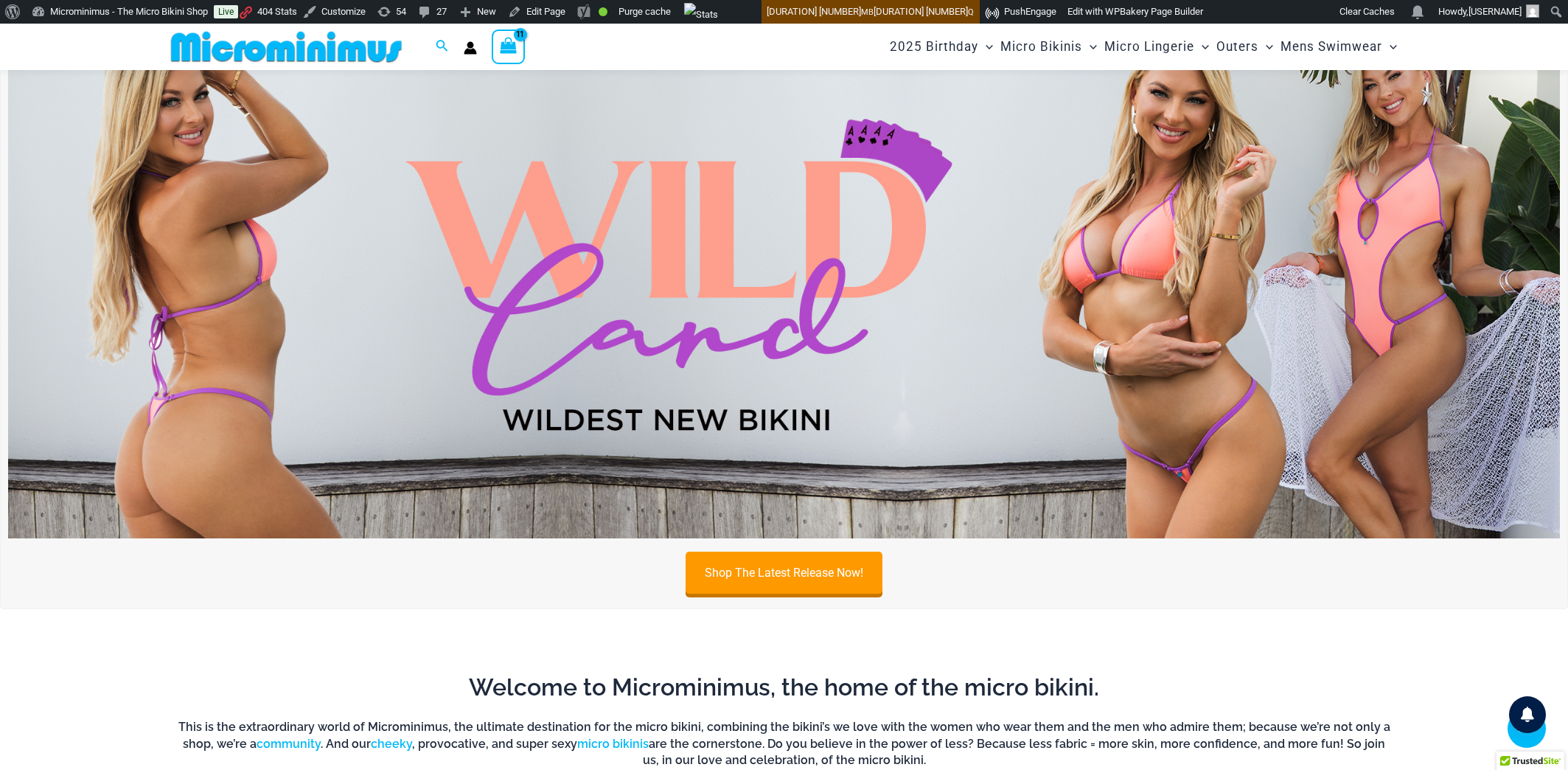 scroll, scrollTop: 0, scrollLeft: 0, axis: both 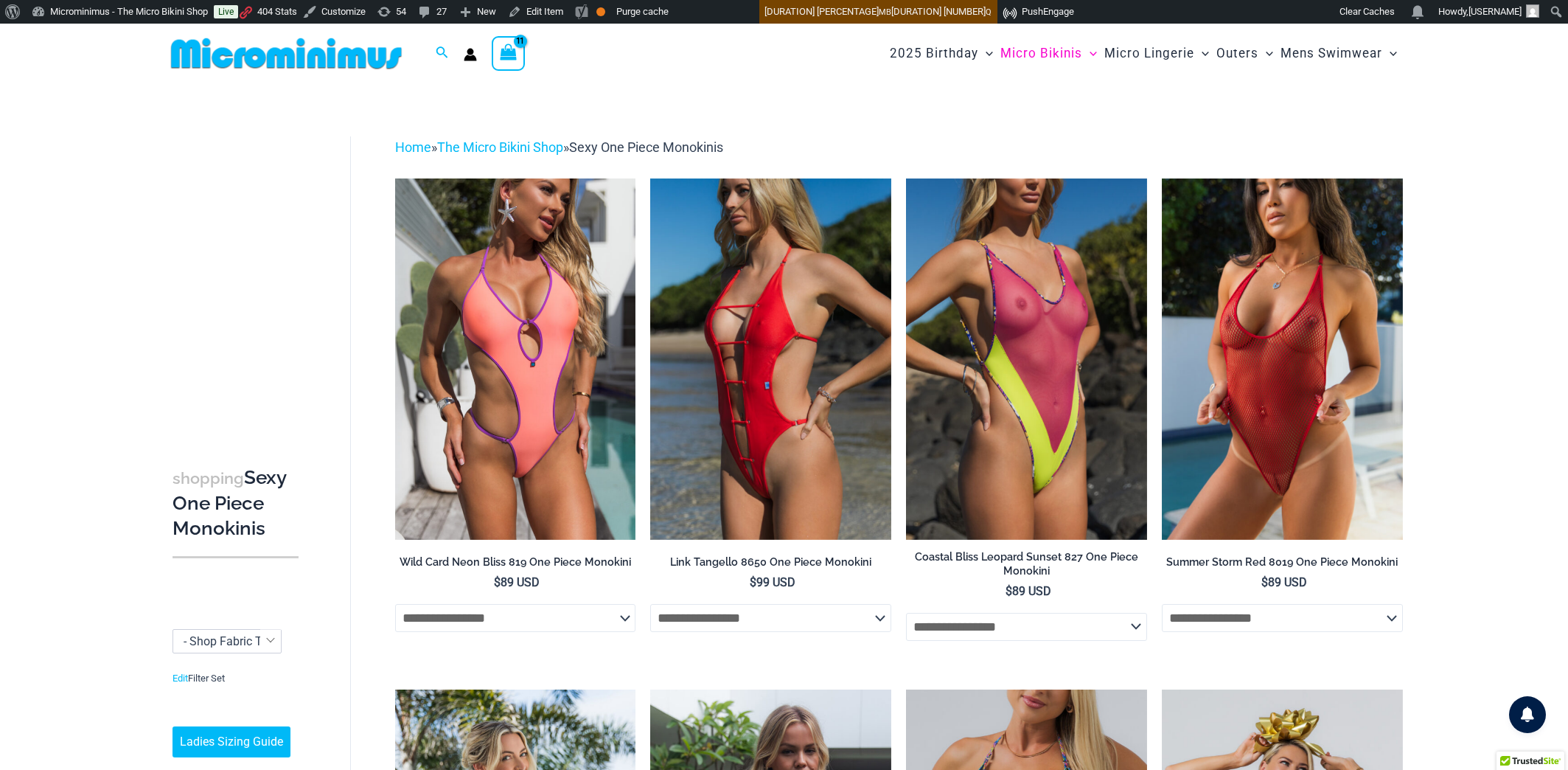 type on "**********" 